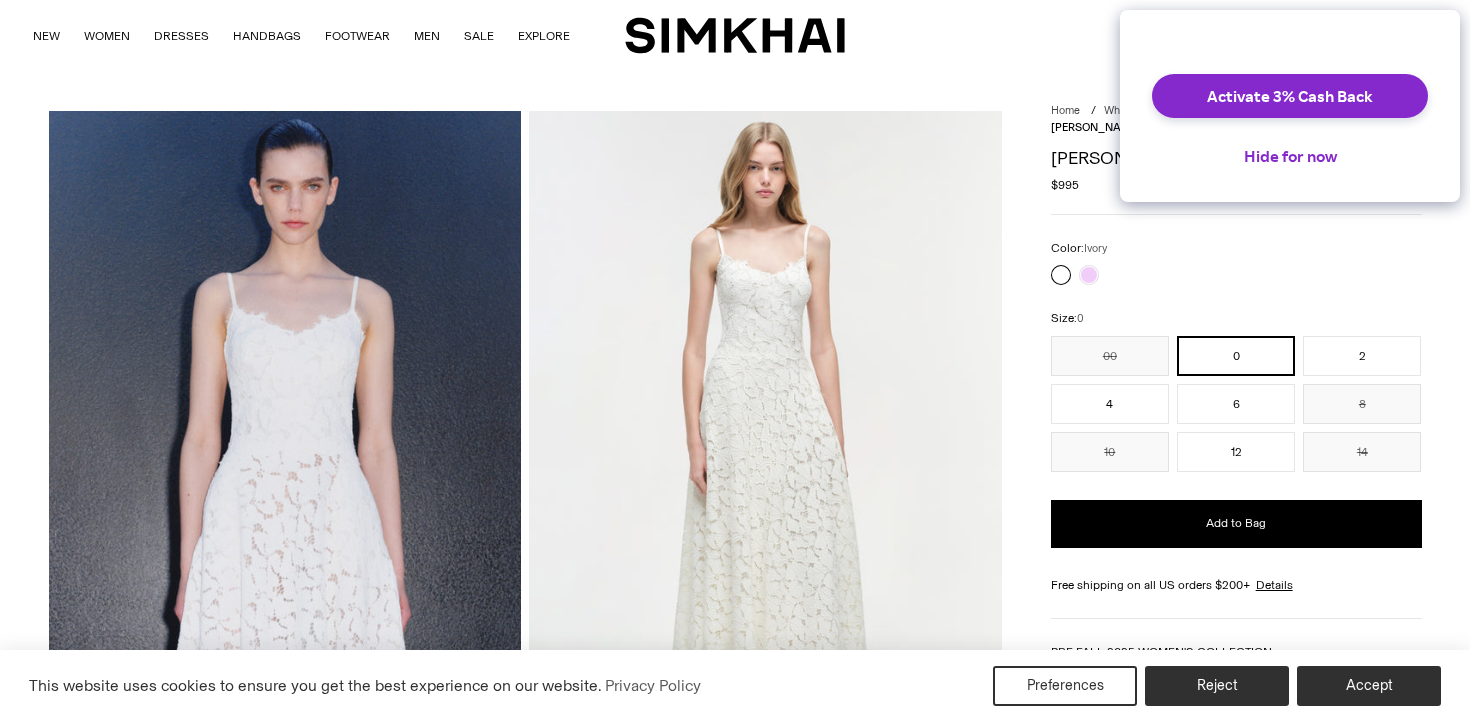 scroll, scrollTop: 0, scrollLeft: 0, axis: both 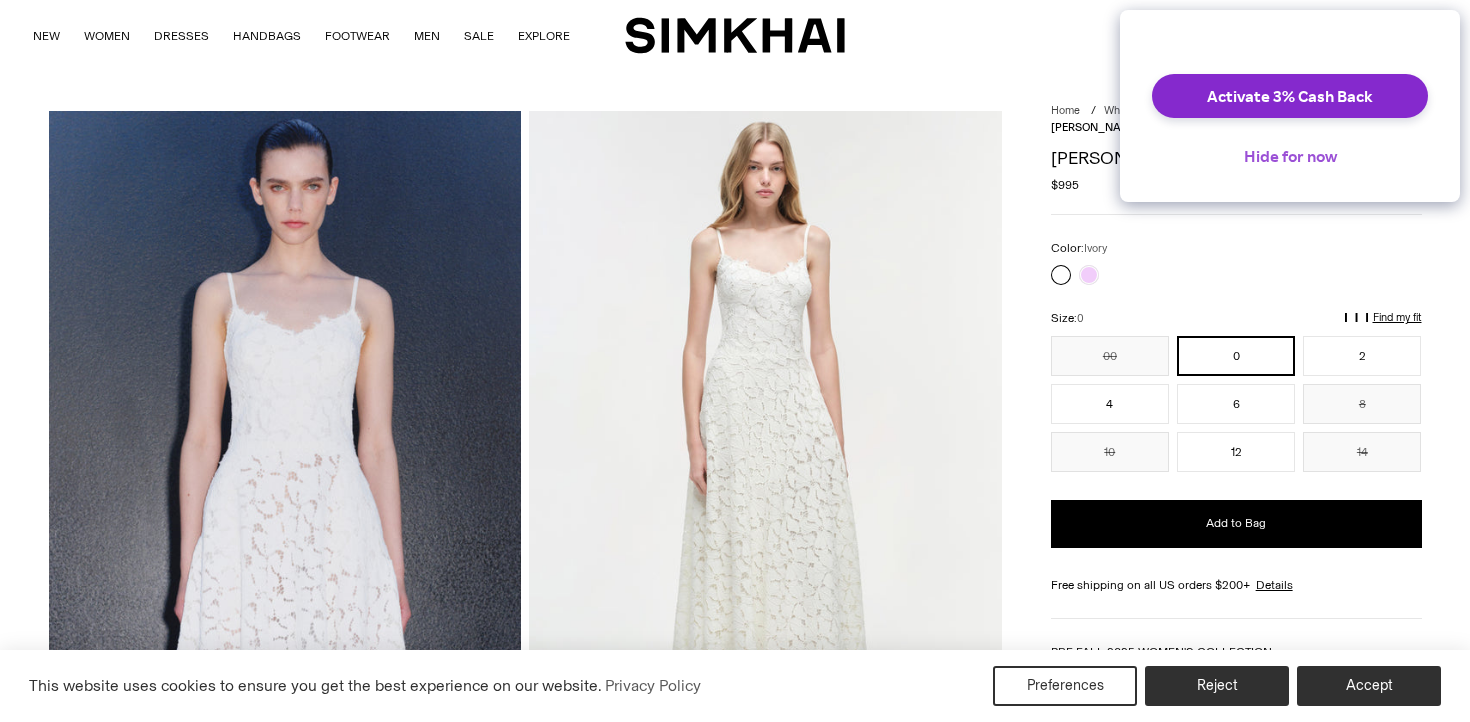 click on "Hide for now" at bounding box center (1290, 156) 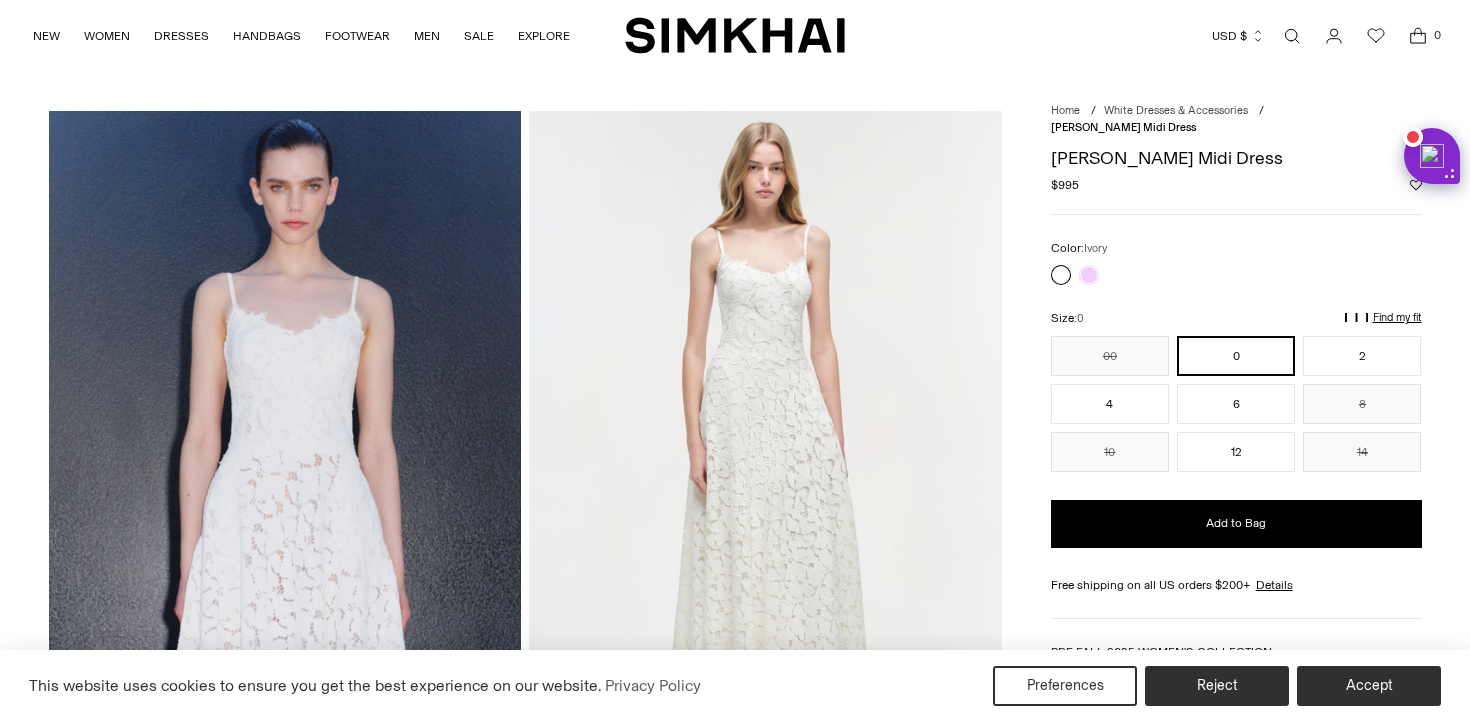 scroll, scrollTop: 0, scrollLeft: 0, axis: both 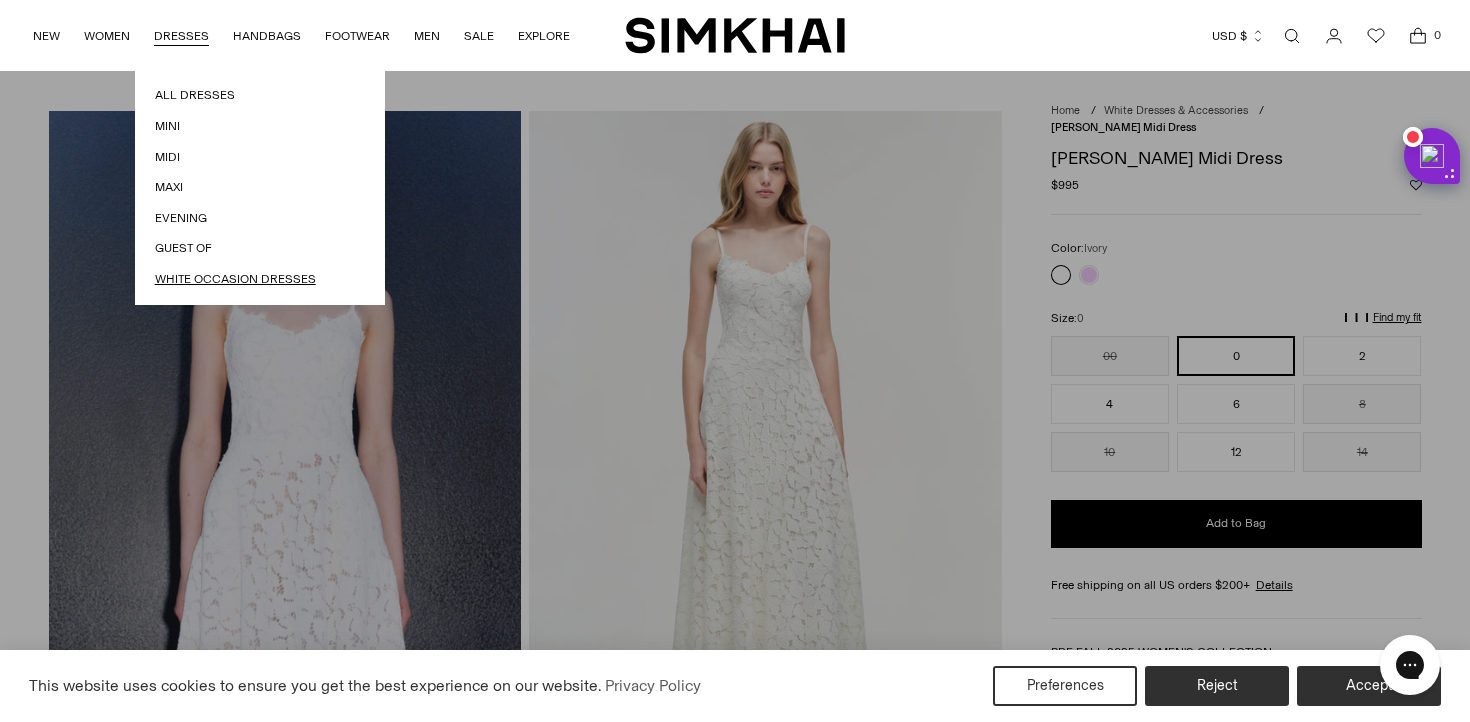 click on "White Occasion Dresses" at bounding box center [260, 279] 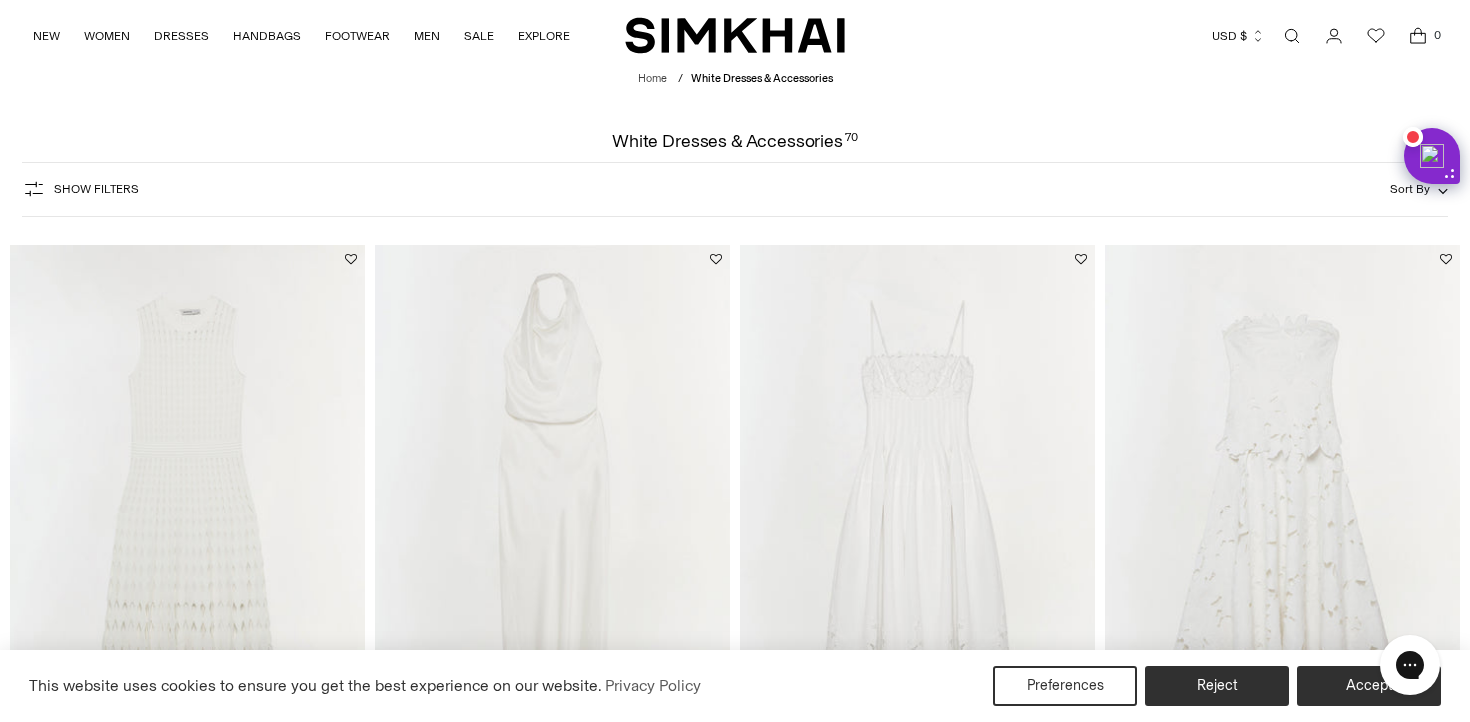 scroll, scrollTop: 0, scrollLeft: 0, axis: both 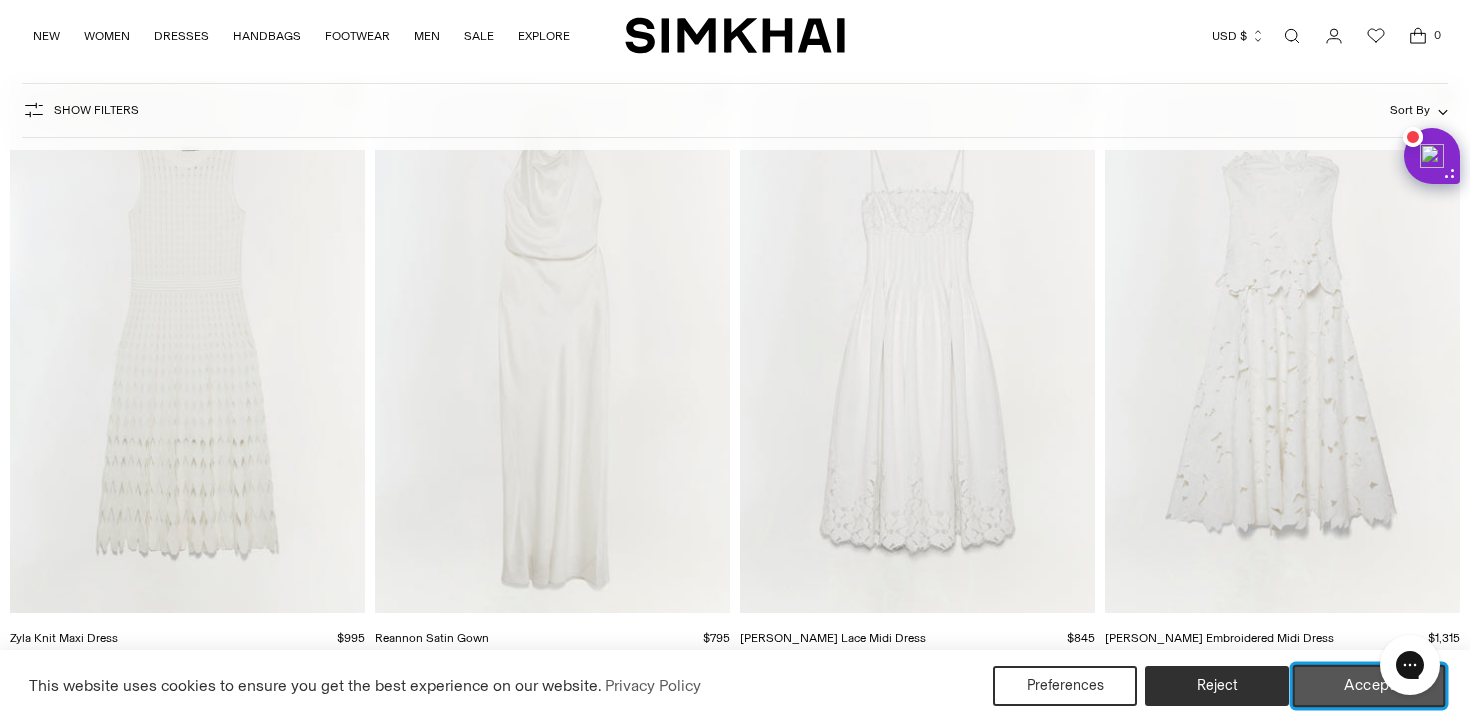 click on "Accept" at bounding box center (1369, 686) 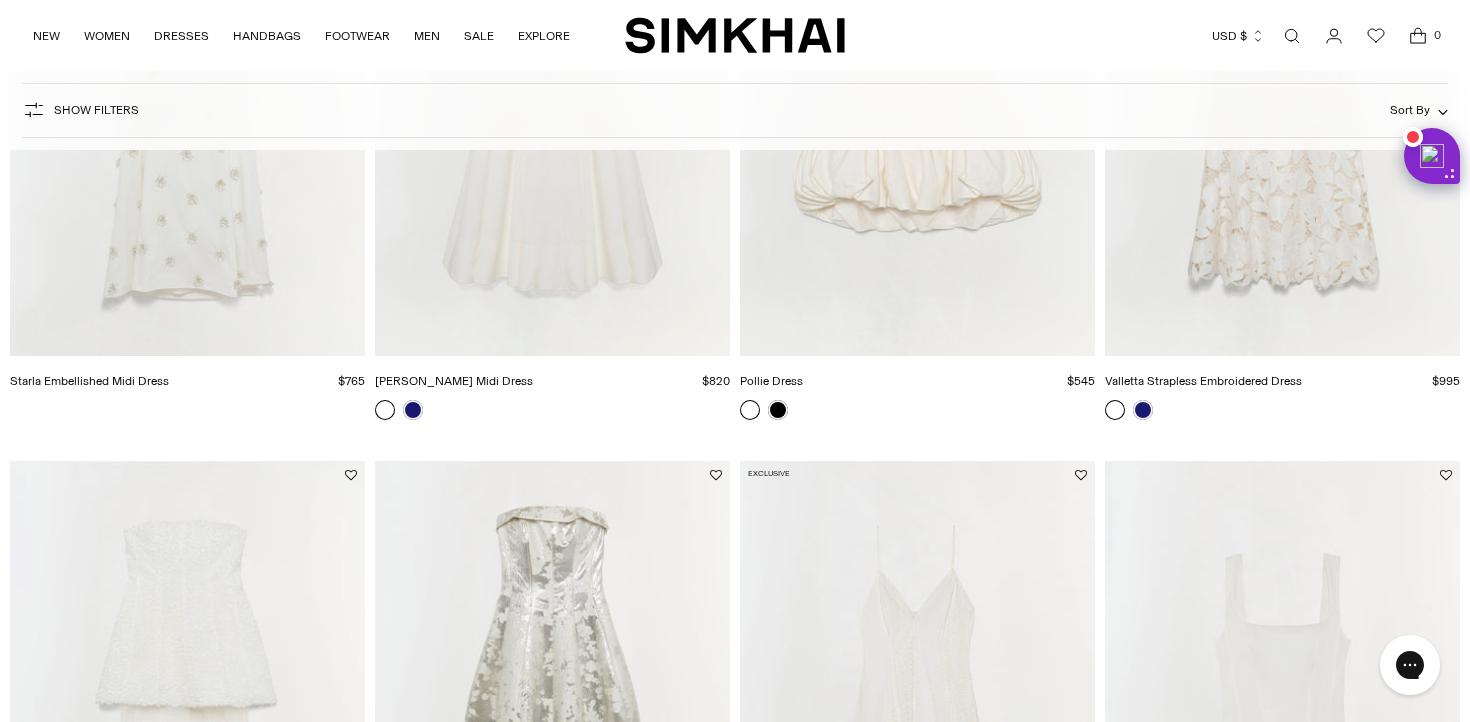 scroll, scrollTop: 1679, scrollLeft: 0, axis: vertical 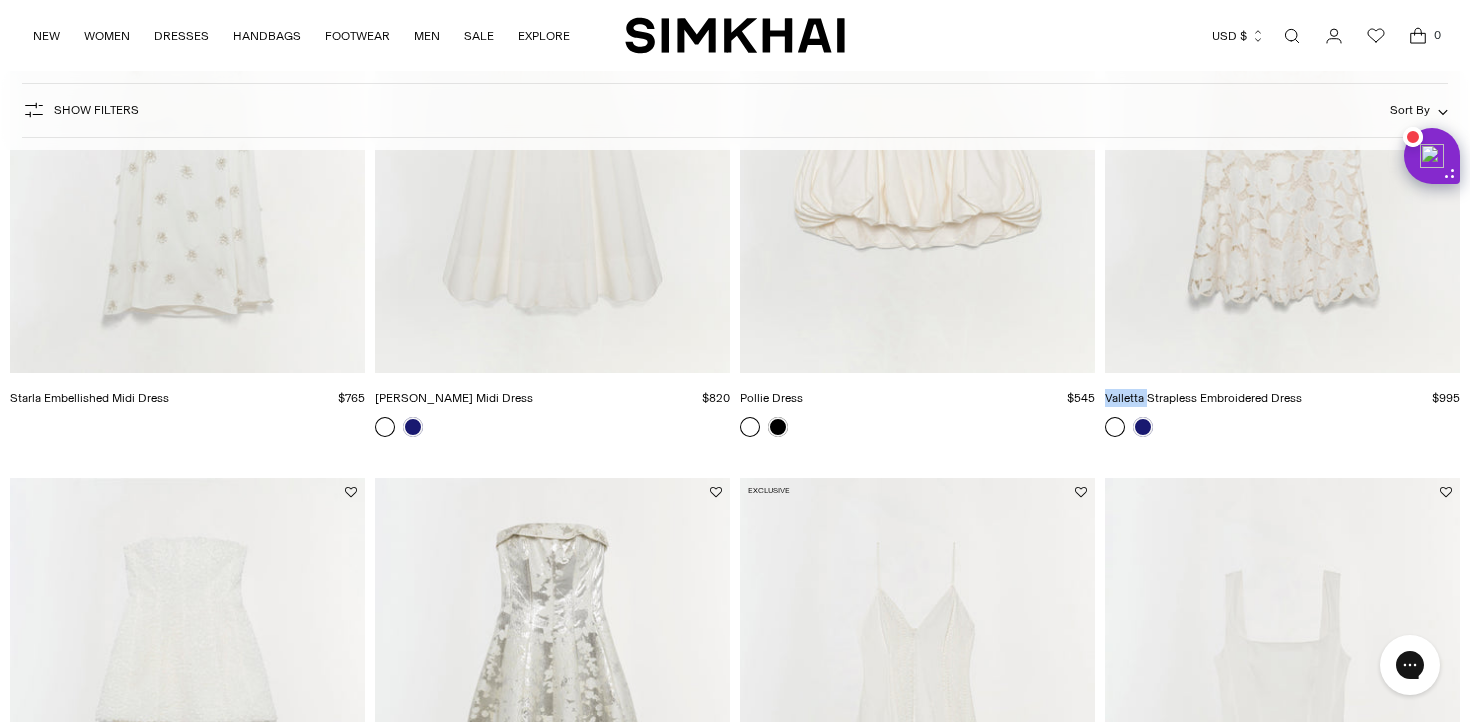 drag, startPoint x: 1103, startPoint y: 402, endPoint x: 1148, endPoint y: 407, distance: 45.276924 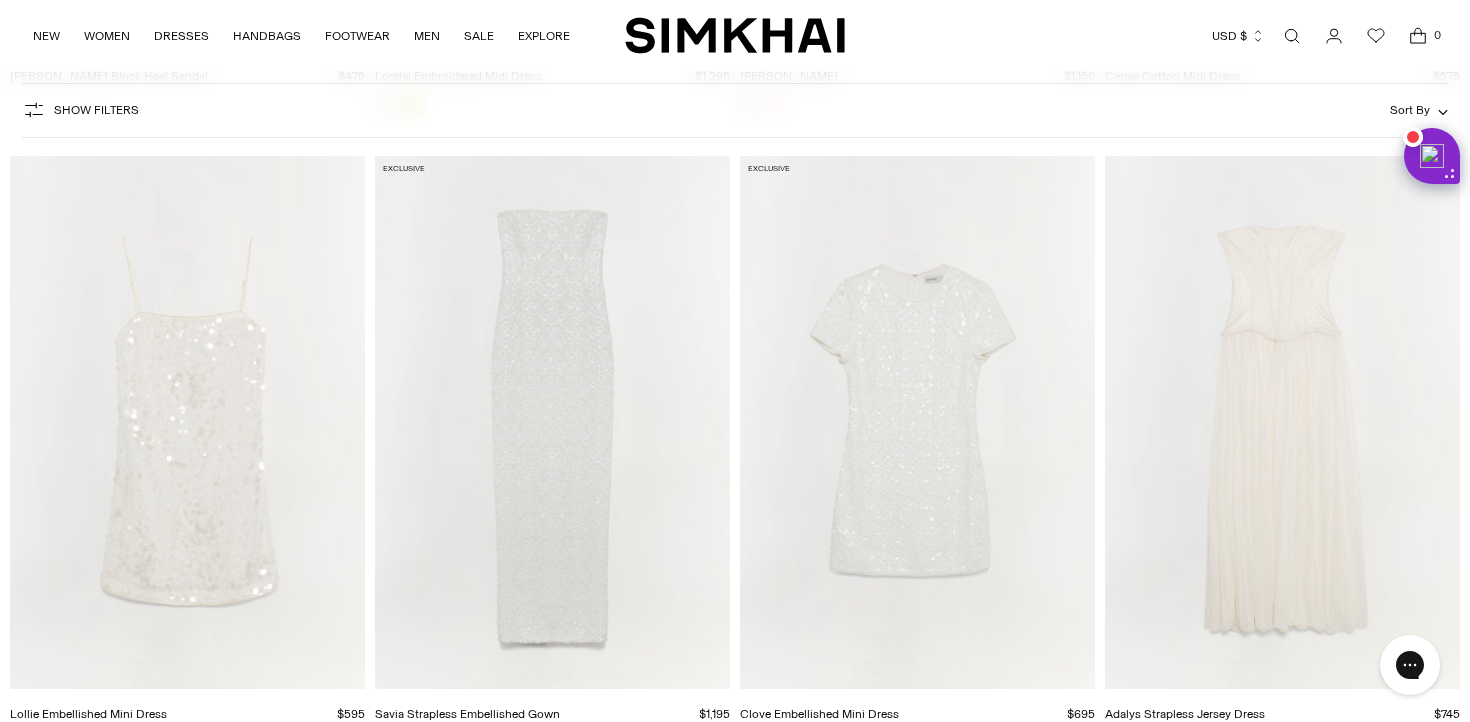 scroll, scrollTop: 4594, scrollLeft: 0, axis: vertical 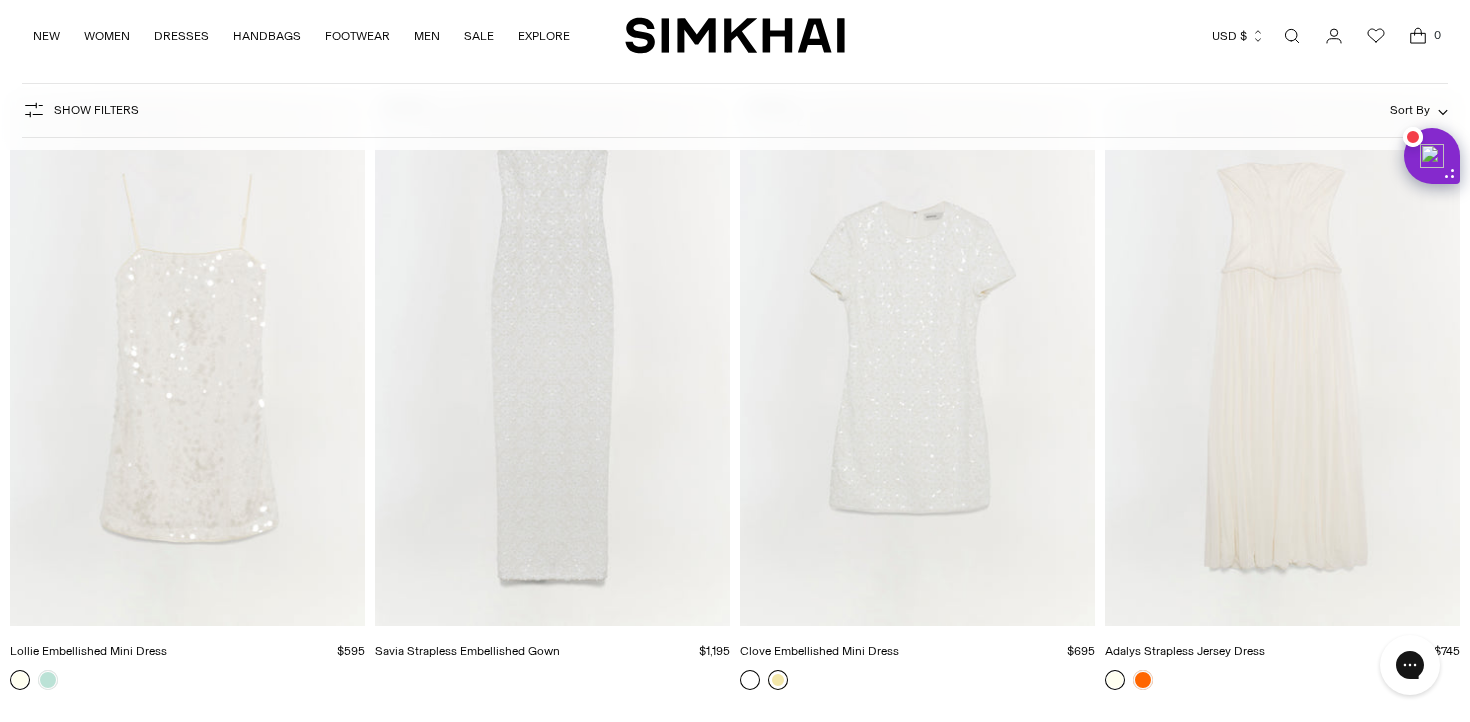 click at bounding box center [778, 680] 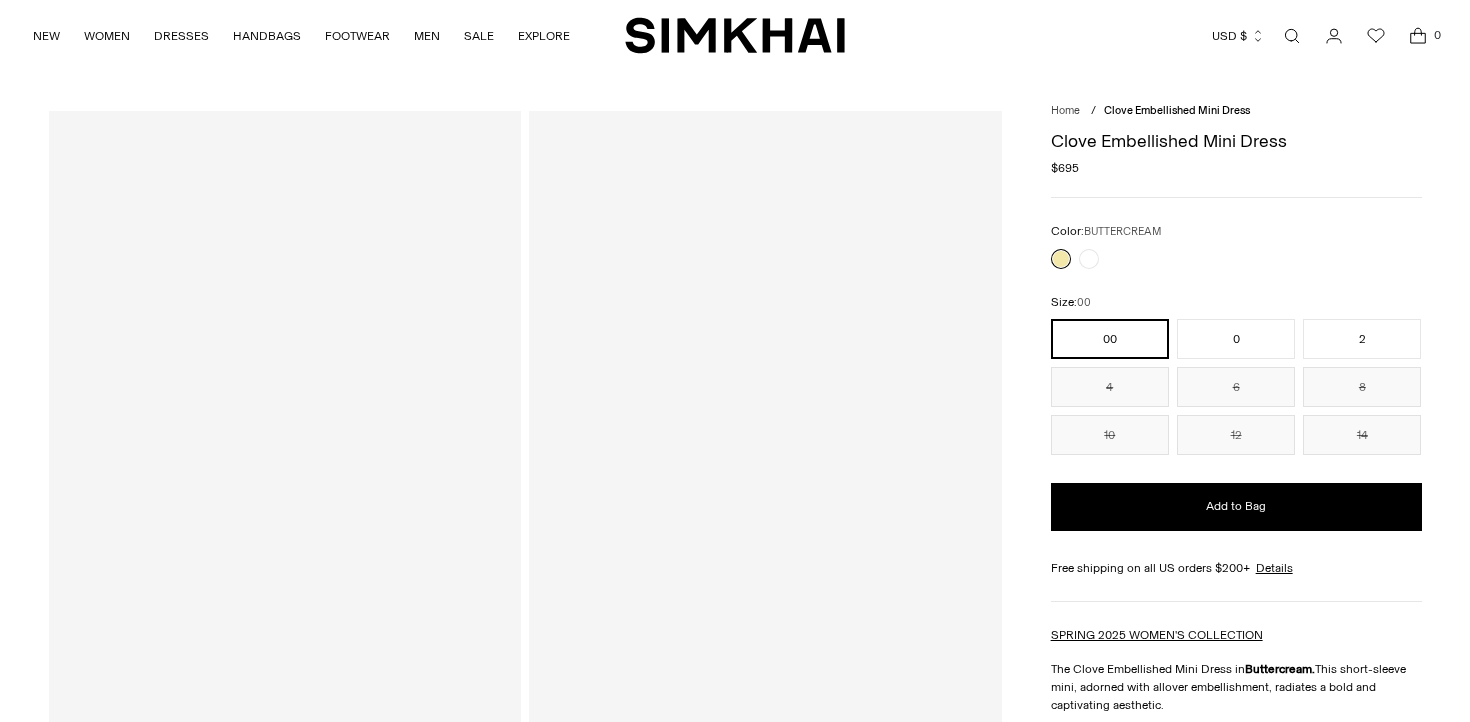 scroll, scrollTop: 0, scrollLeft: 0, axis: both 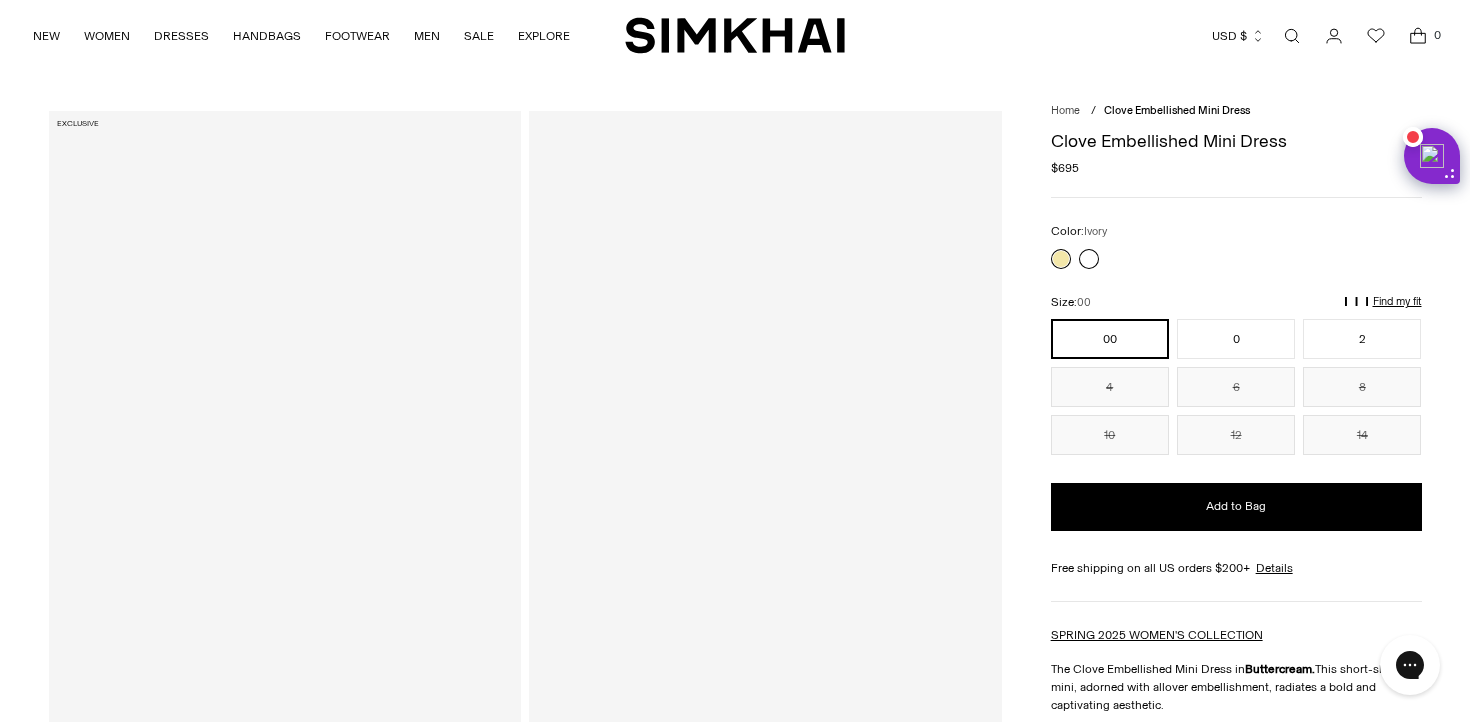 click at bounding box center [1089, 259] 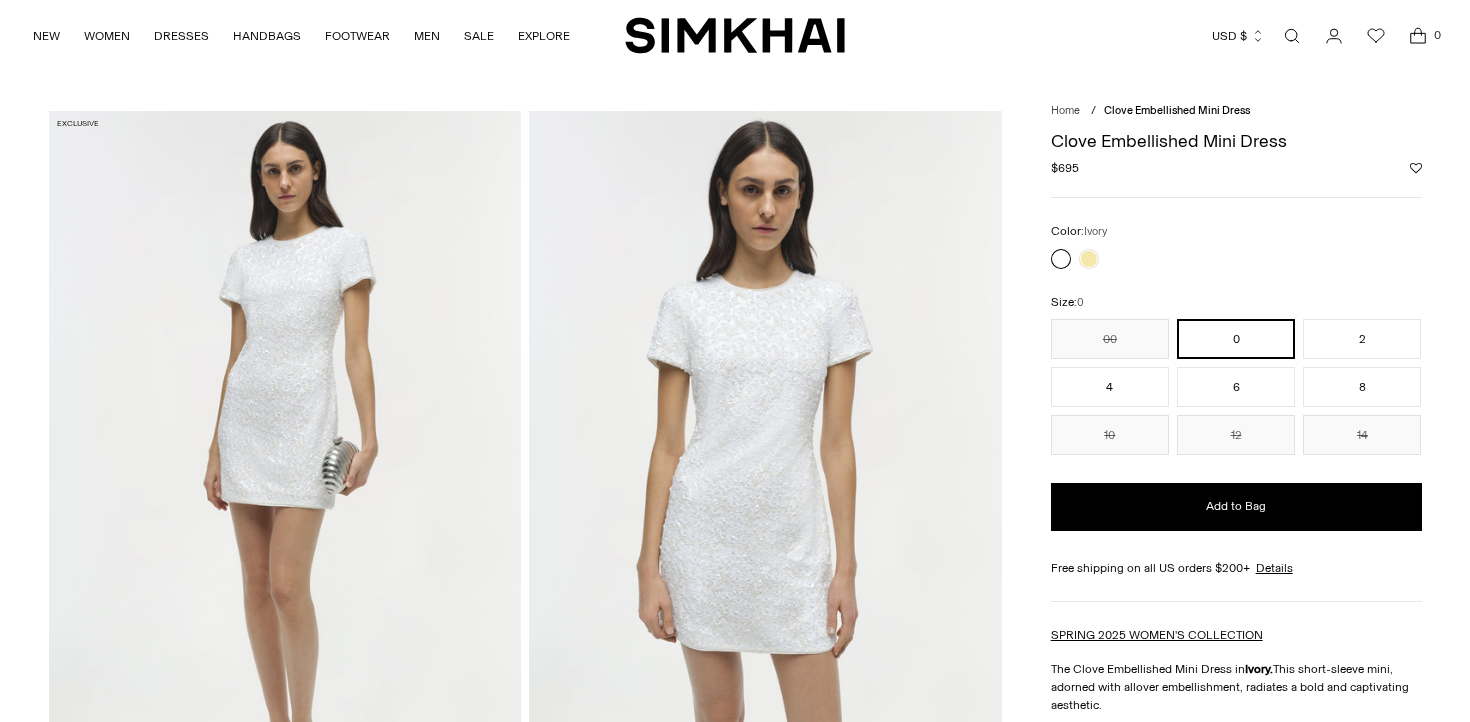 scroll, scrollTop: 0, scrollLeft: 0, axis: both 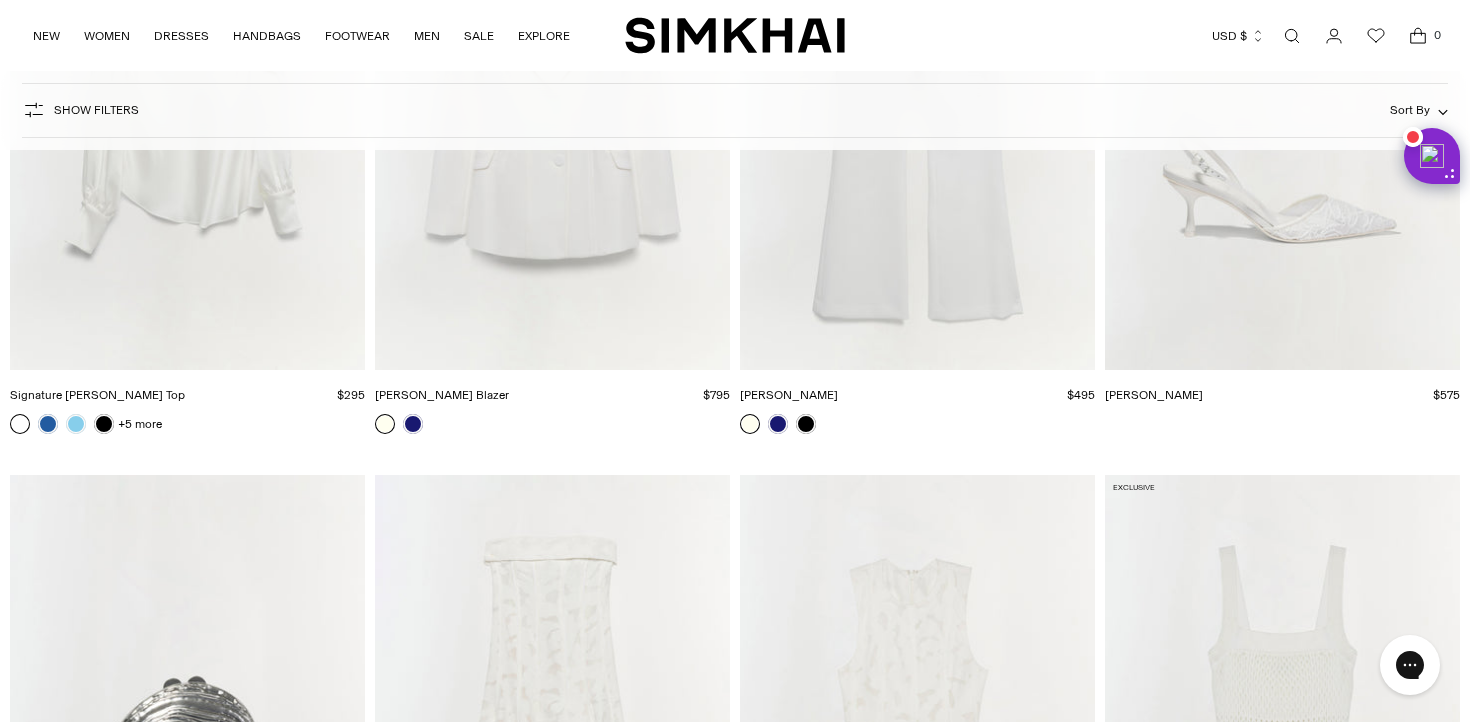 click at bounding box center (0, 0) 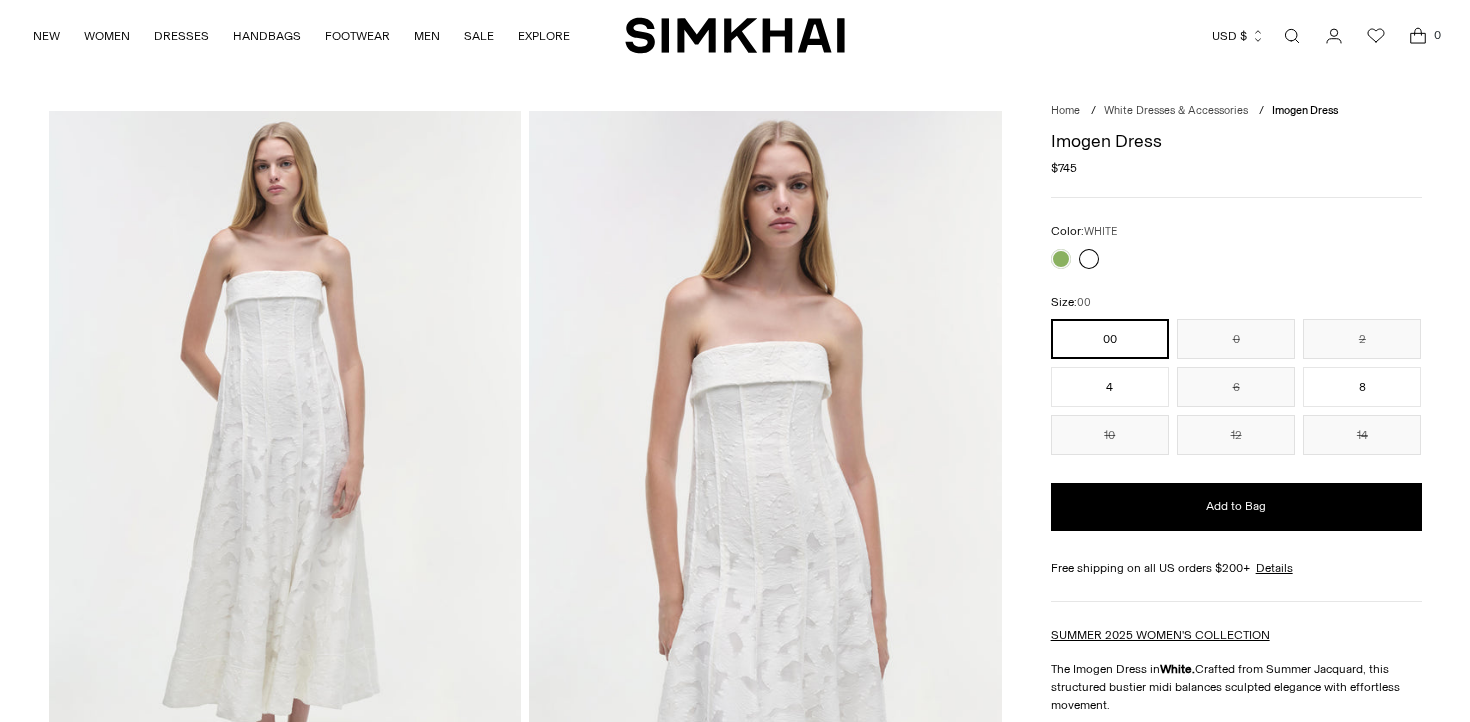 scroll, scrollTop: 0, scrollLeft: 0, axis: both 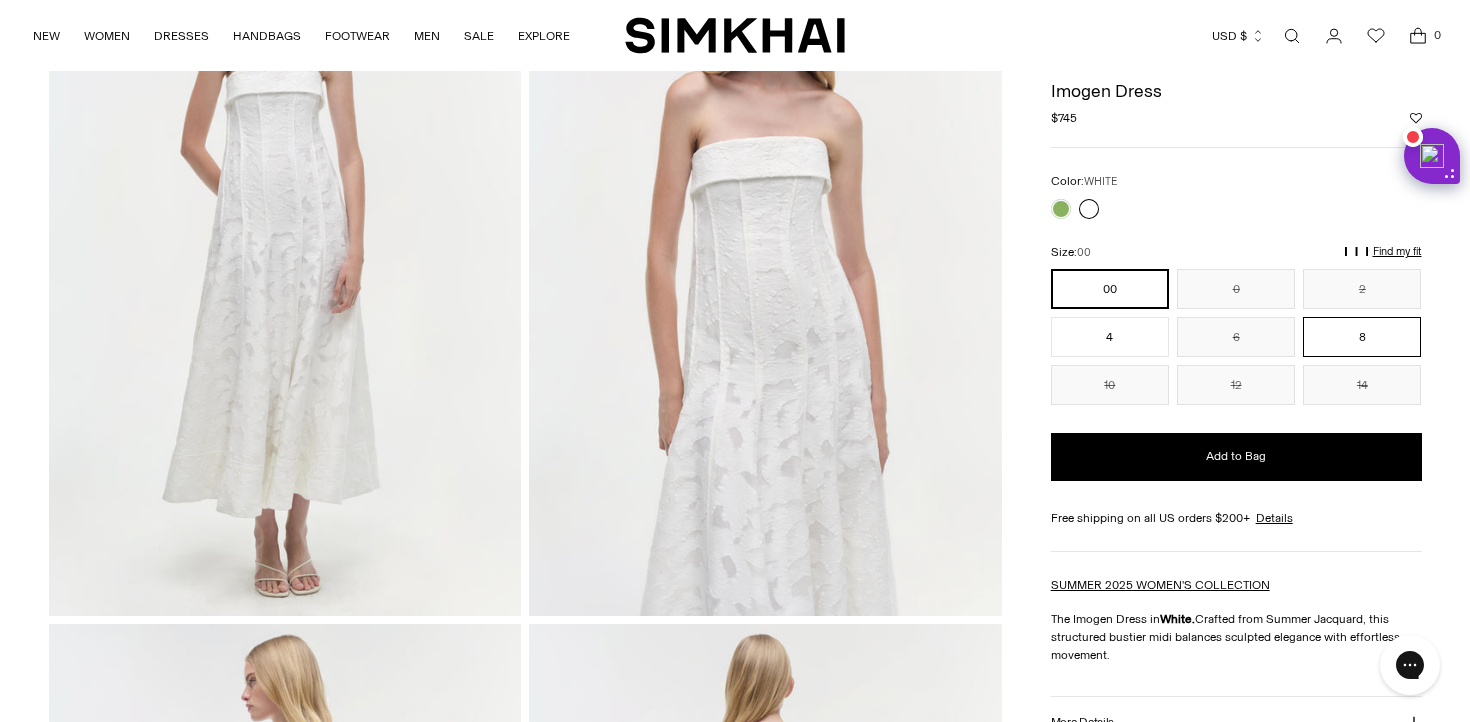 click on "8" at bounding box center (1362, 337) 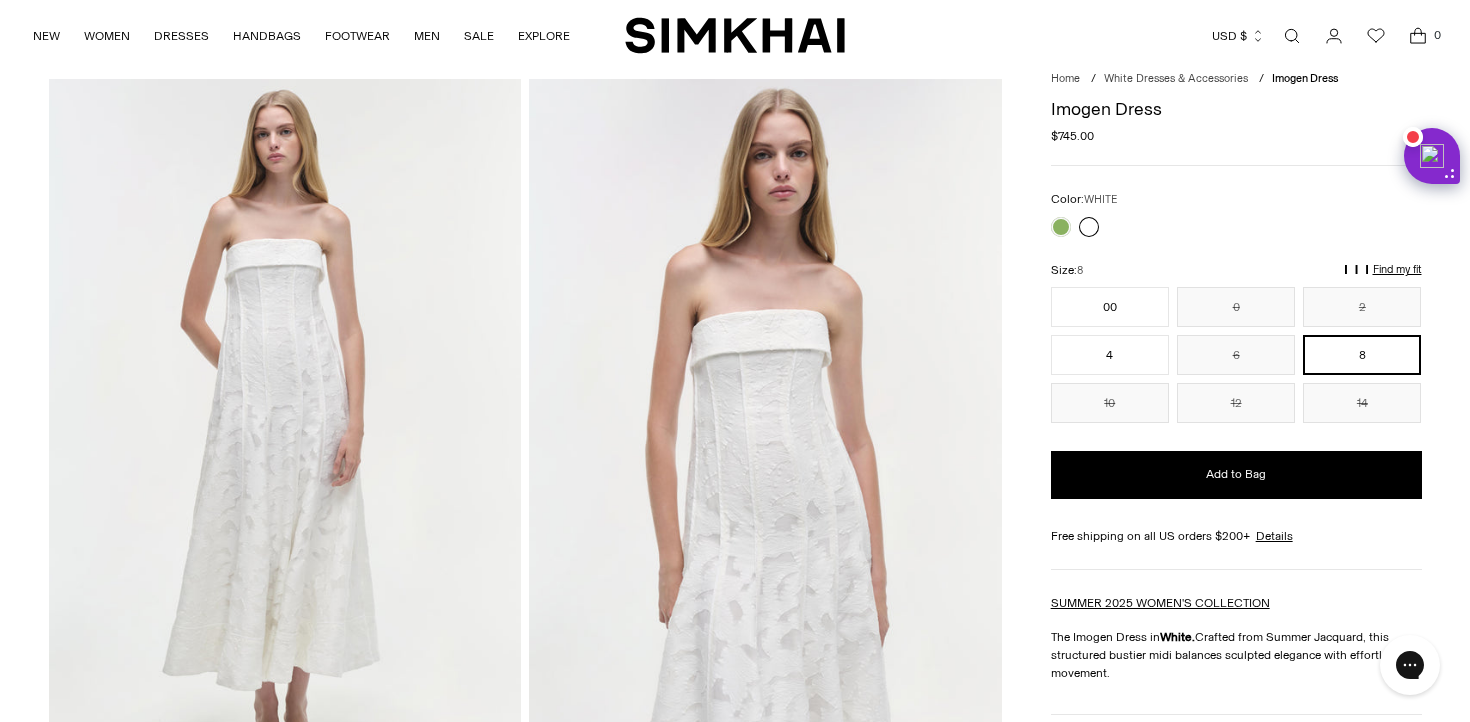scroll, scrollTop: 0, scrollLeft: 0, axis: both 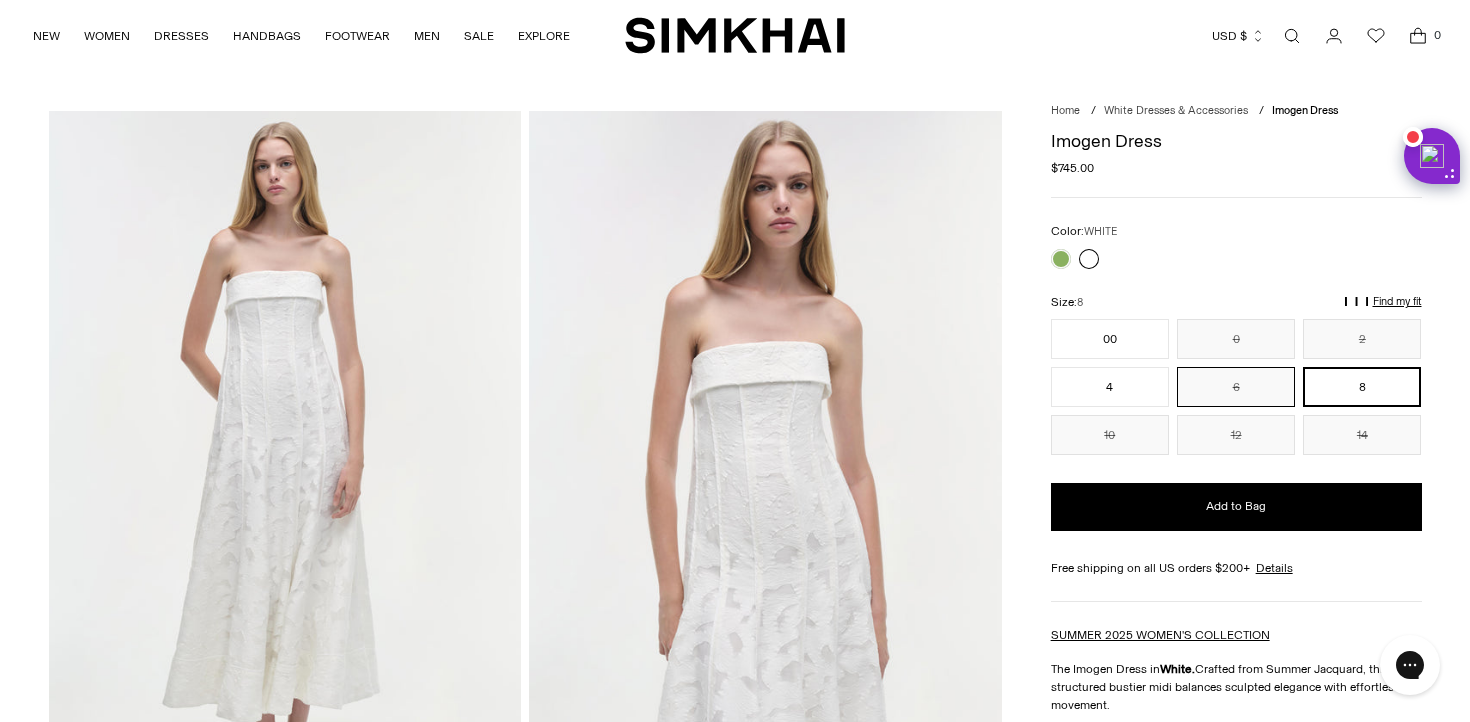 click on "6" at bounding box center (1236, 387) 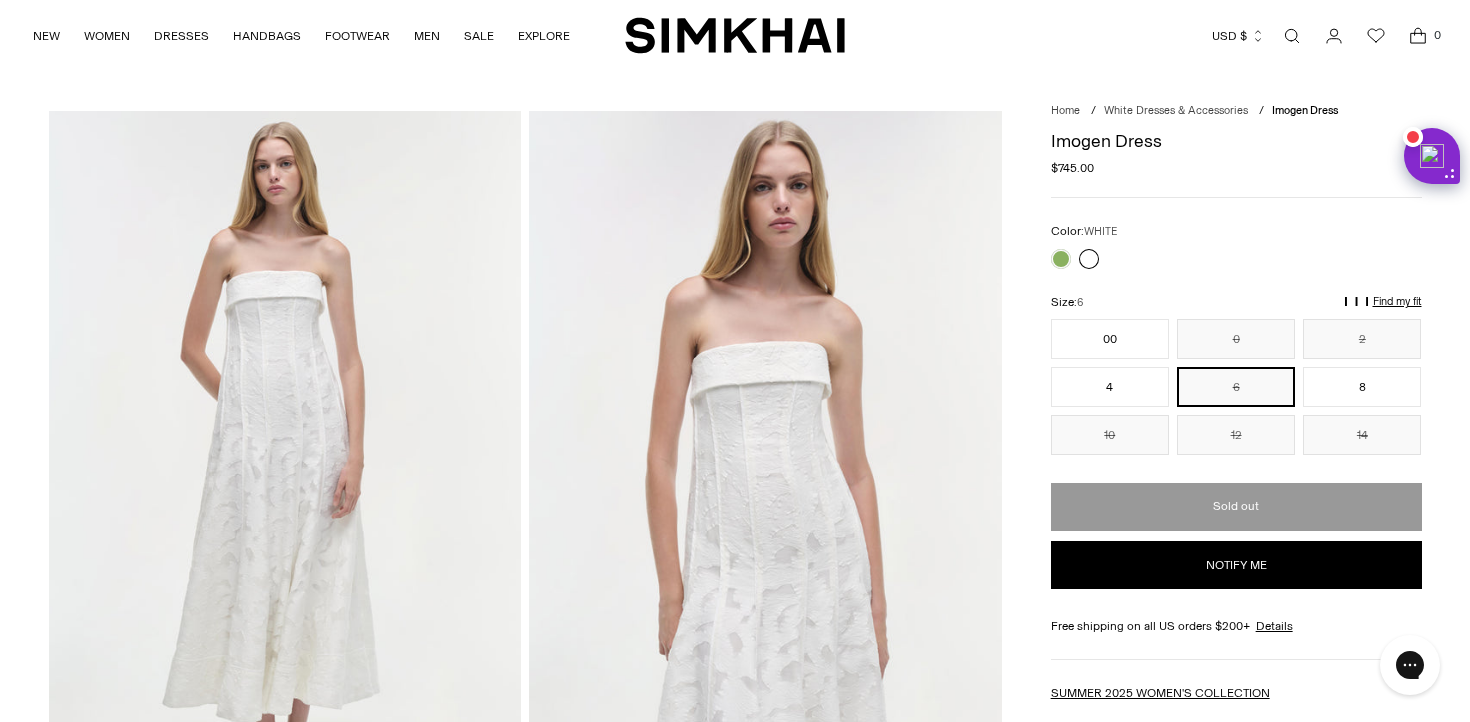 click on "Notify me" at bounding box center [1236, 565] 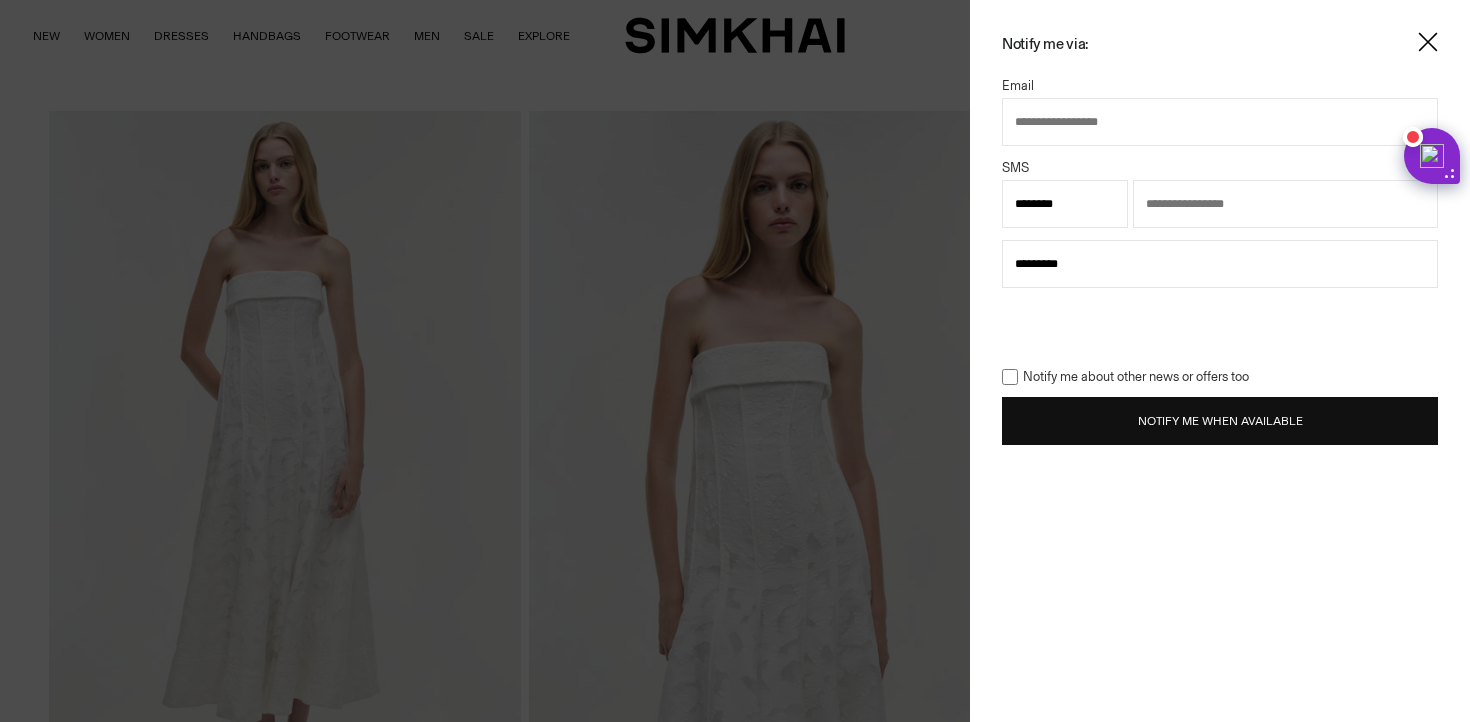 click at bounding box center [1428, 42] 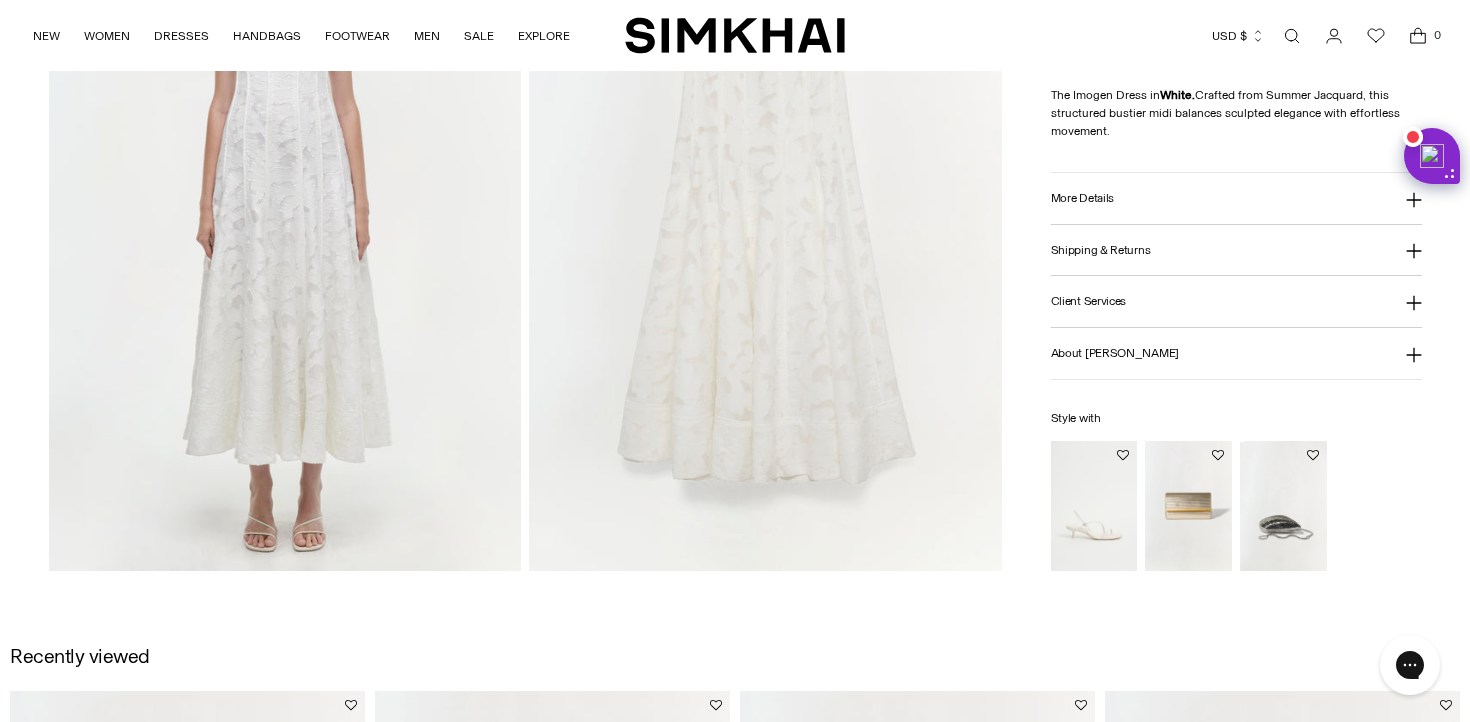 scroll, scrollTop: 1696, scrollLeft: 0, axis: vertical 